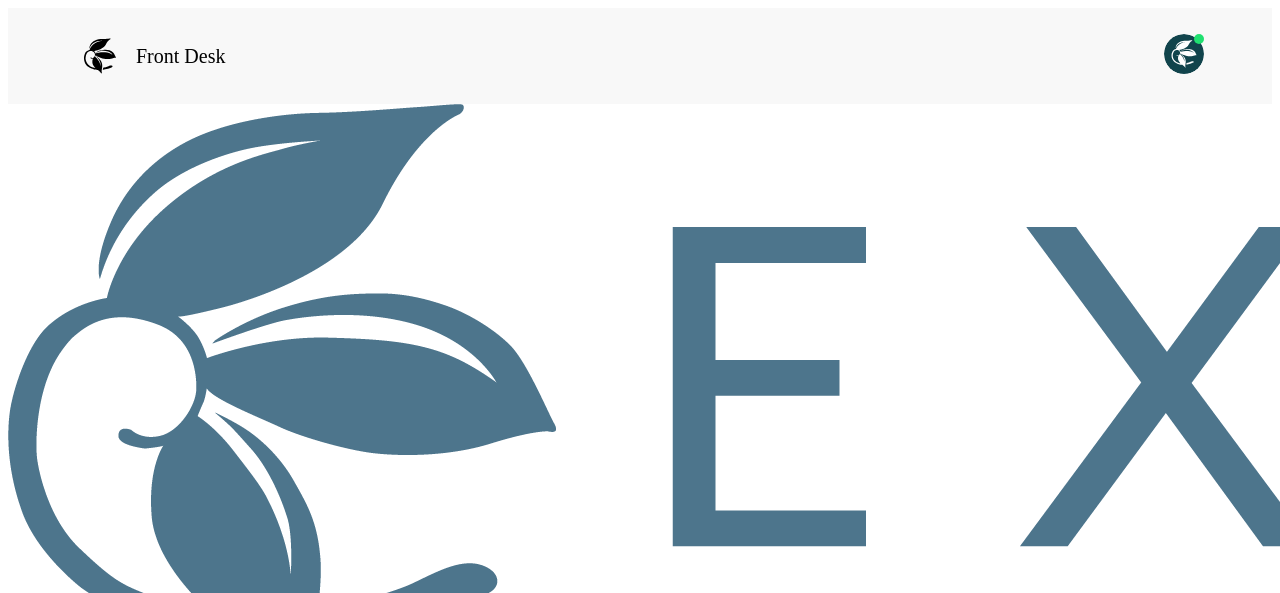 scroll, scrollTop: 0, scrollLeft: 0, axis: both 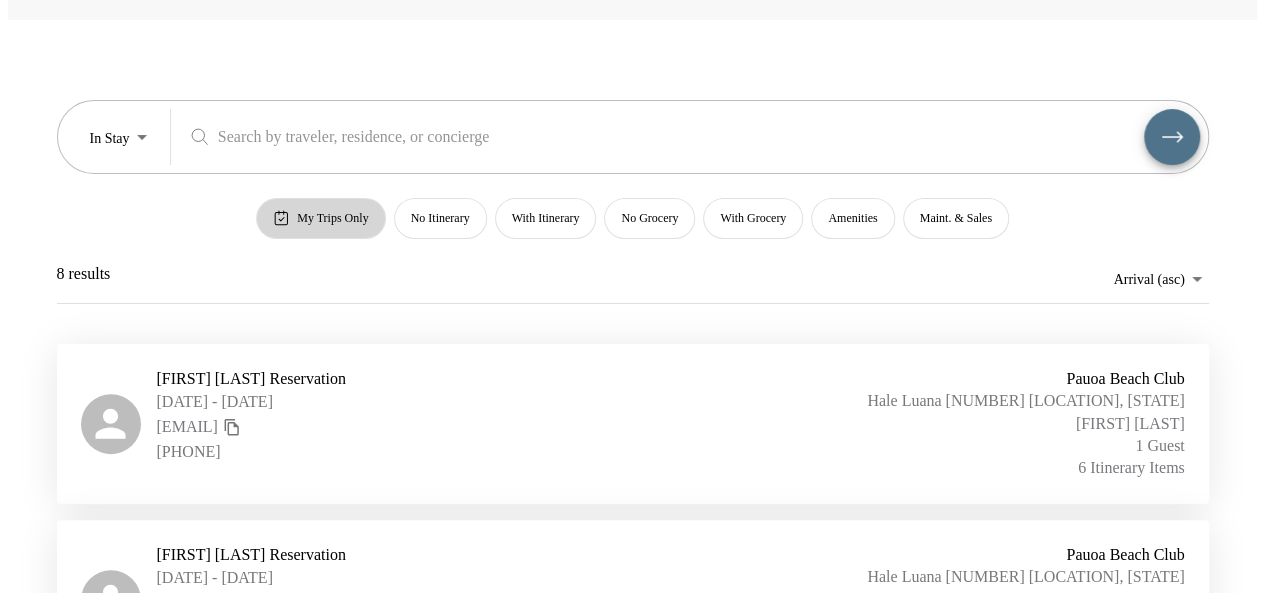 click on "My Trips Only" at bounding box center [332, 218] 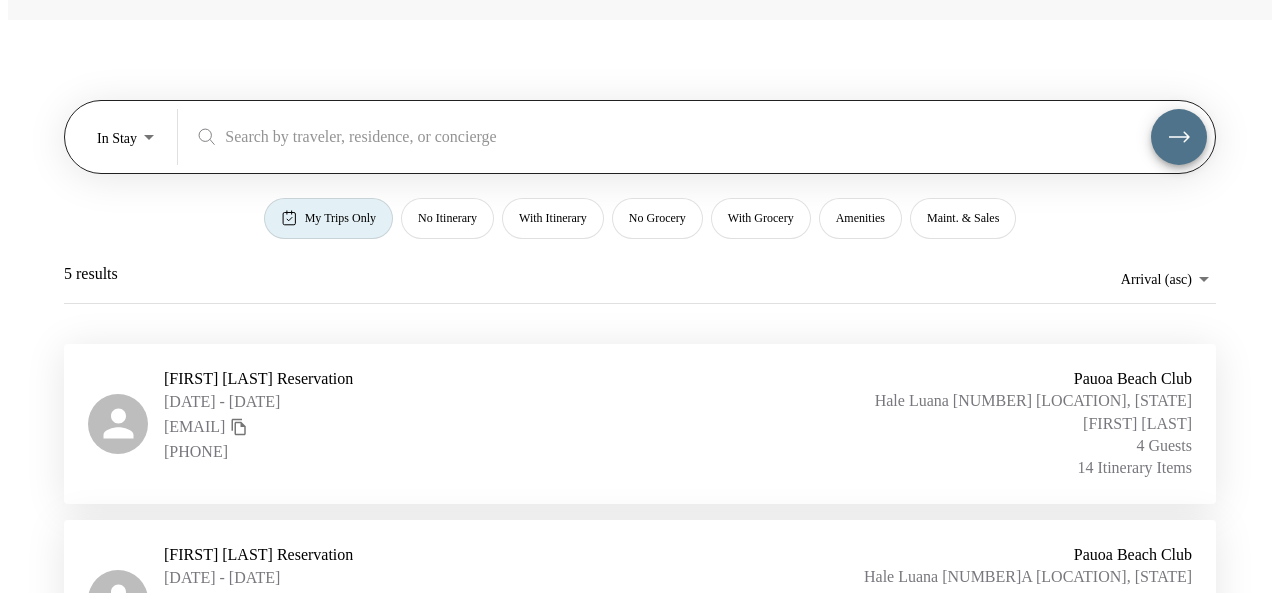 click on "Front Desk In Stay In-Stay &nbsp; My Trips Only No Itinerary With Itinerary No Grocery With Grocery Amenities Maint. & Sales 5 results Arrival (asc) reservations_prod_arrival_asc [FIRST] [LAST] Reservation [DATE] - [DATE] [EMAIL] [PHONE] Pauoa Beach Club Hale Luana [NUMBER] [LOCATION], [STATE] [FIRST] [LAST] 4 Guests 14 Itinerary Items [FIRST] [LAST] Reservation [DATE] - [DATE] [EMAIL] [PHONE] Pauoa Beach Club Hale Luana [NUMBER]A [LOCATION], [STATE] [FIRST] [LAST] 5 Guests 8 Itinerary Items [FIRST] and [FIRST] [LAST] Reservation [DATE] - [DATE] [EMAIL] [PHONE] Pauoa Beach Club Hale Luana [NUMBER]A [LOCATION], [STATE] [FIRST] [LAST] 6 Guests 9 Itinerary Items [FIRST] [LAST] Reservation [DATE] - [DATE] [EMAIL] [PHONE] The Residences of Laule'a Hale Ho’okipa [FIRST] [LAST] 1 Guest 16 Itinerary Items [FIRST] [LAST] Reservation [DATE] - [DATE] [EMAIL] [PHONE] The Residences of Laule'a 1 Guest" at bounding box center (640, 220) 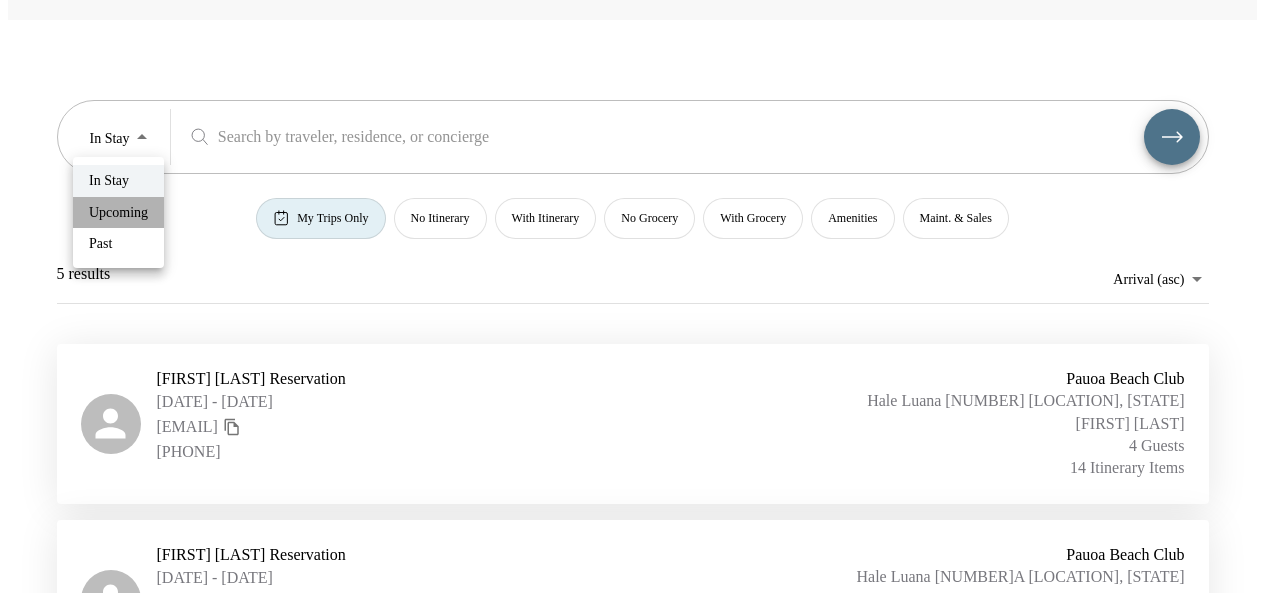 click on "Upcoming" at bounding box center (118, 213) 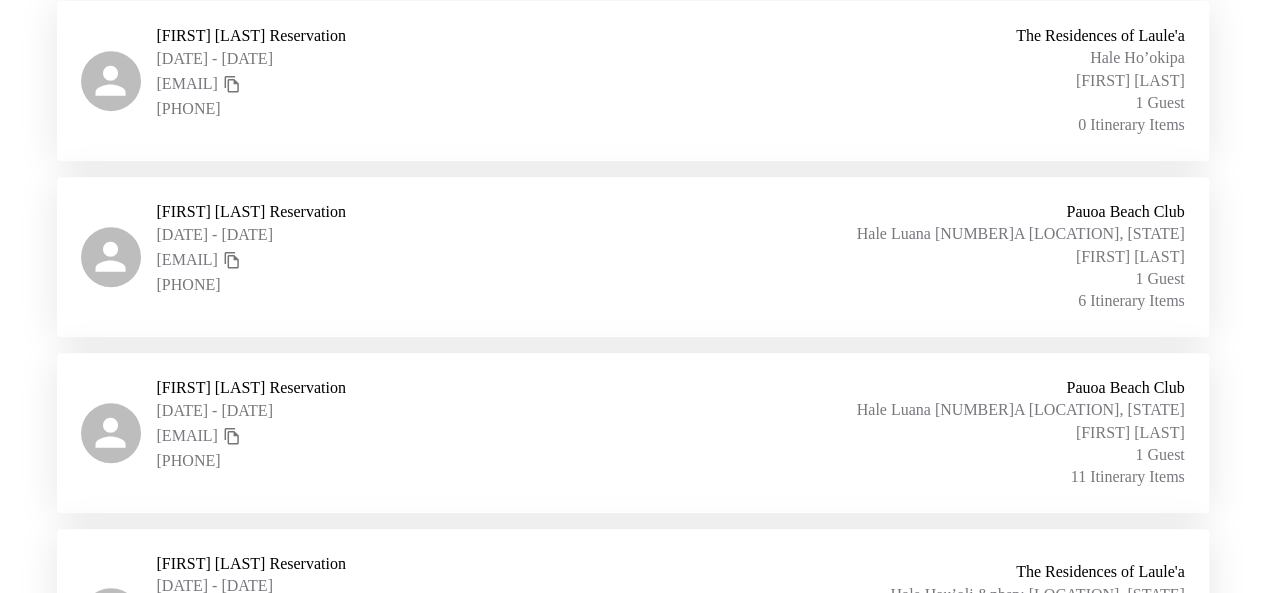 scroll, scrollTop: 428, scrollLeft: 0, axis: vertical 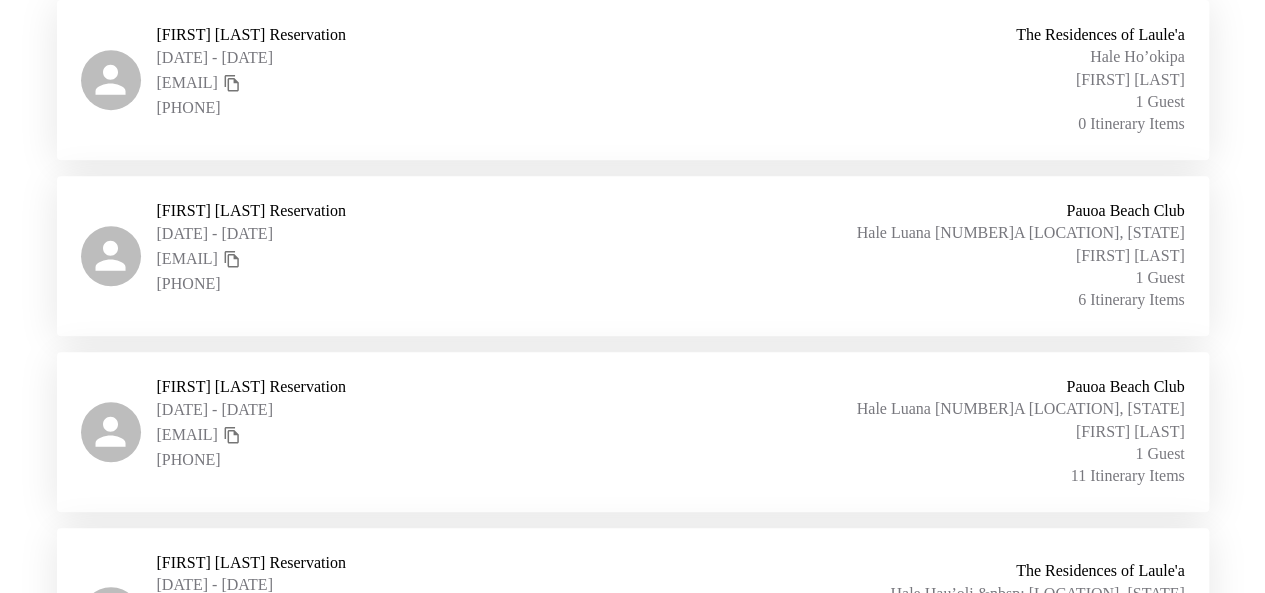 click on "[FIRST] [LAST] Reservation" at bounding box center [251, 387] 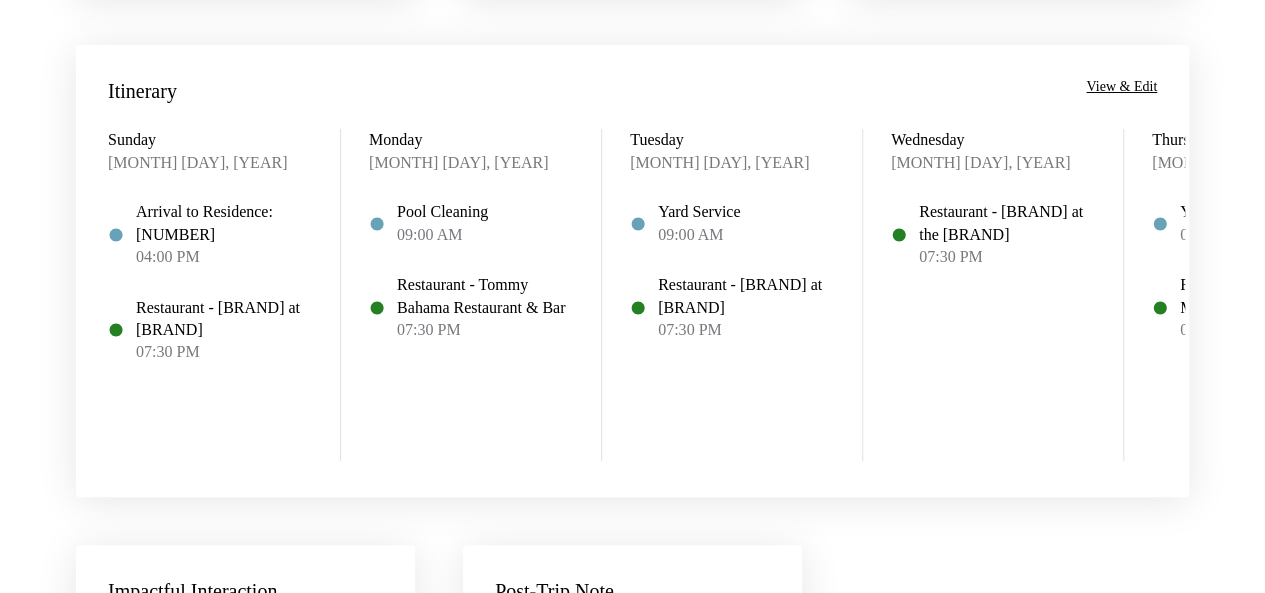 scroll, scrollTop: 1631, scrollLeft: 0, axis: vertical 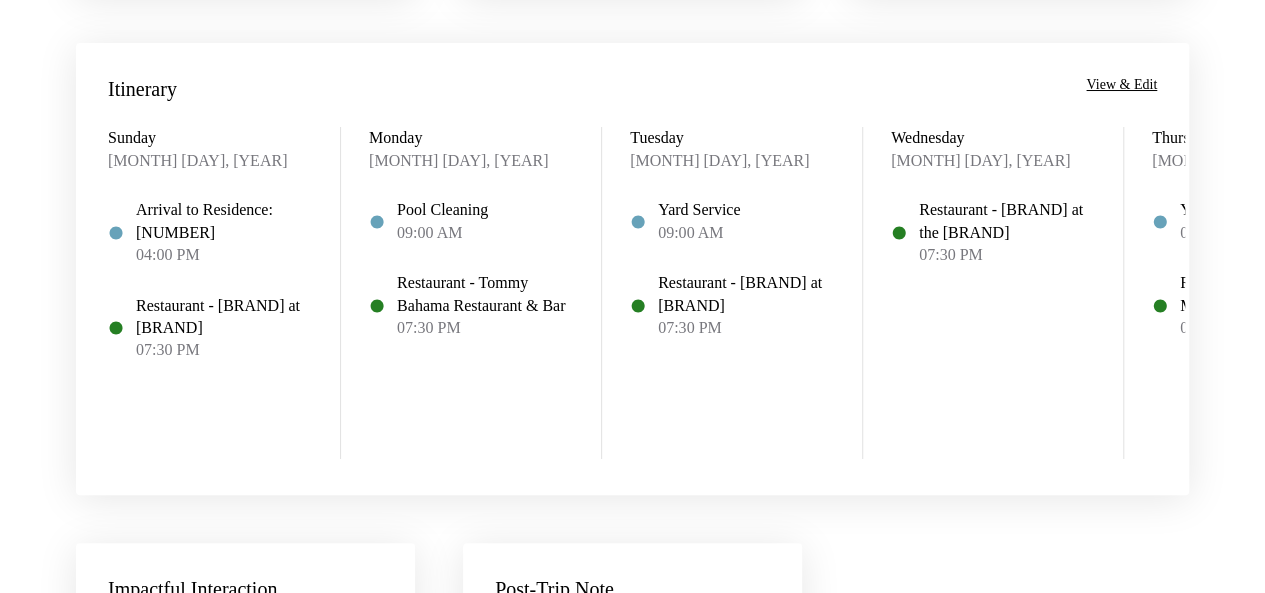 click on "View & Edit" at bounding box center (1121, 85) 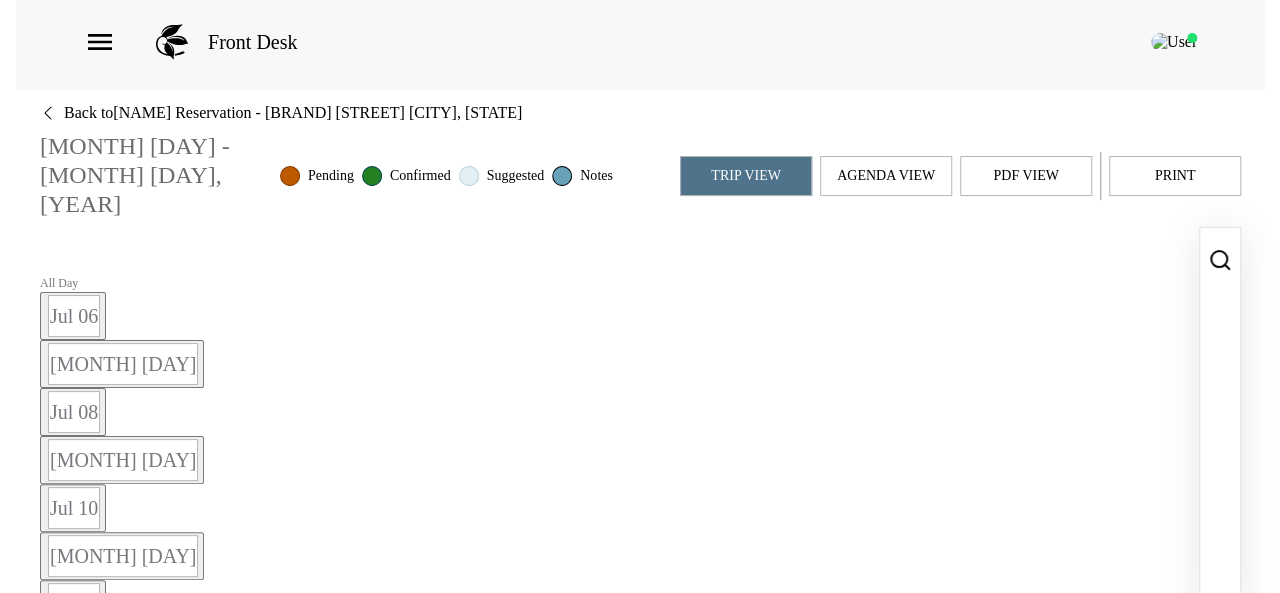 scroll, scrollTop: 0, scrollLeft: 0, axis: both 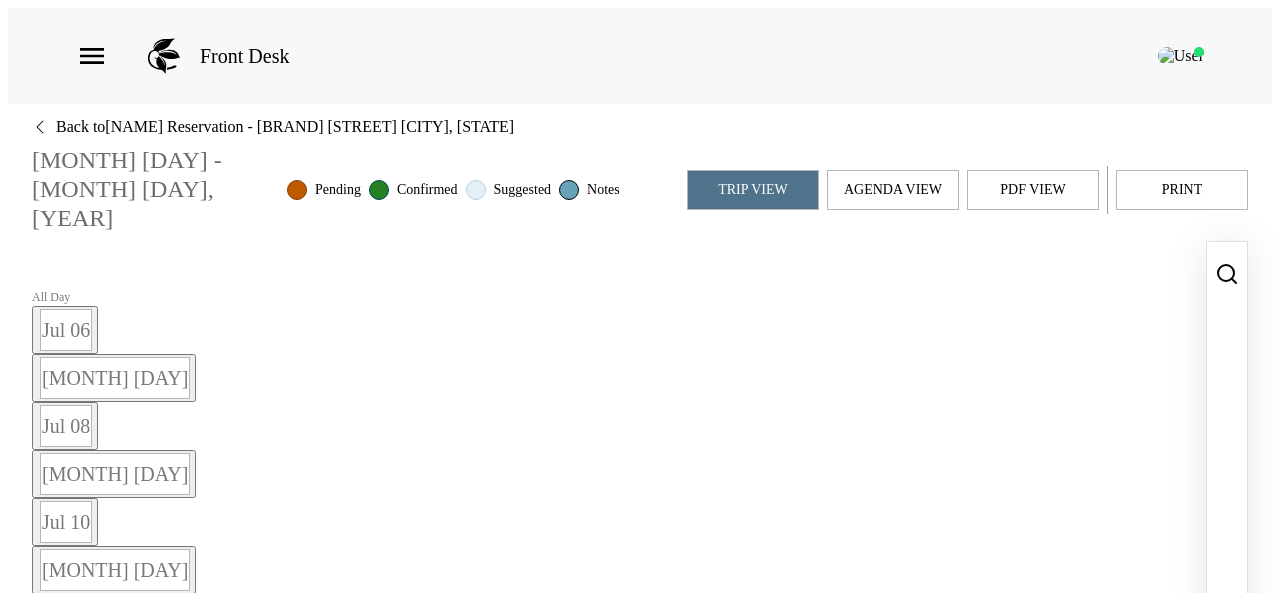 click on "Restaurant - Manta at Mauna Kea Beach Resort" at bounding box center [619, 1057] 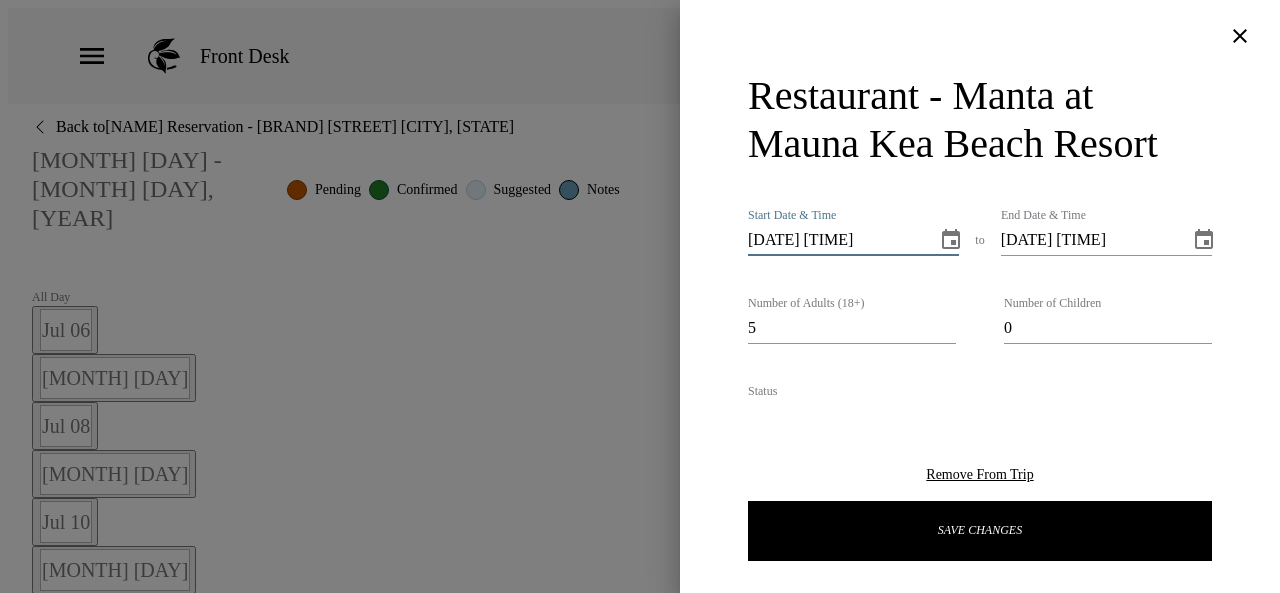 click on "07/10/2025 07:30 PM" at bounding box center [835, 240] 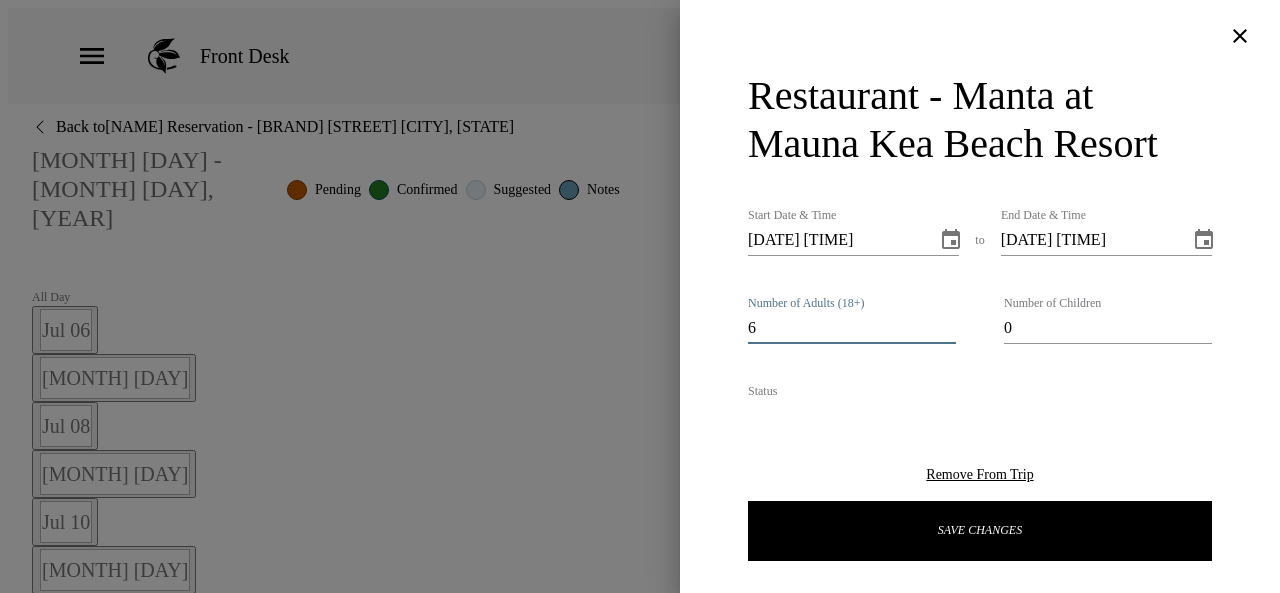 type on "6" 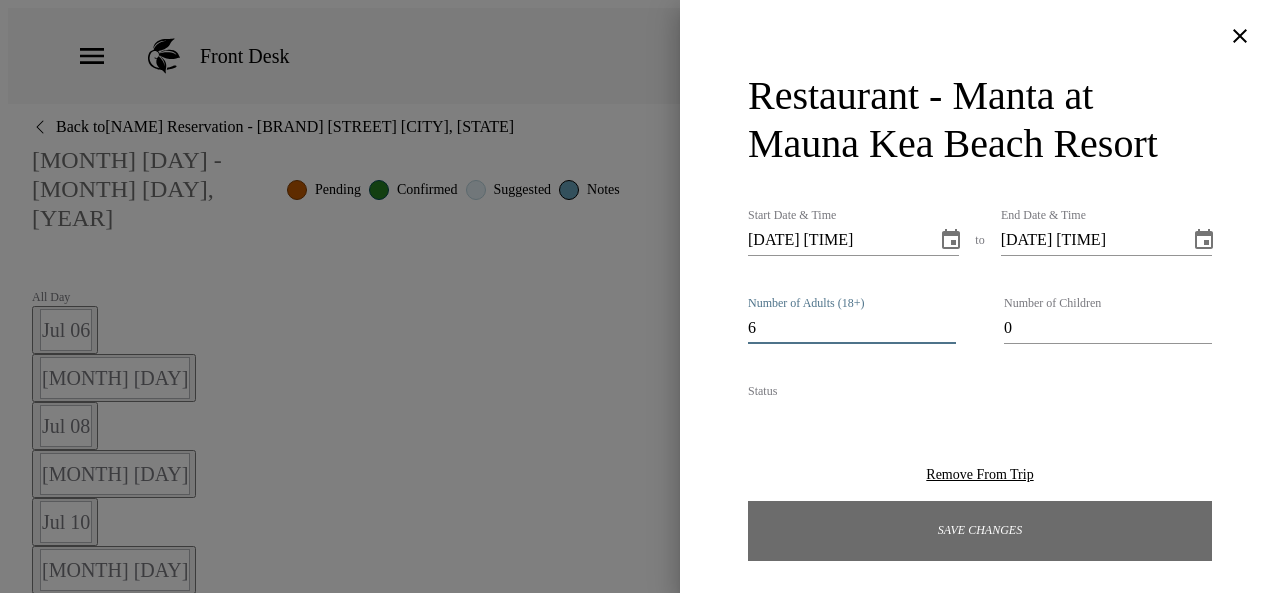 click on "Save Changes" at bounding box center [980, 531] 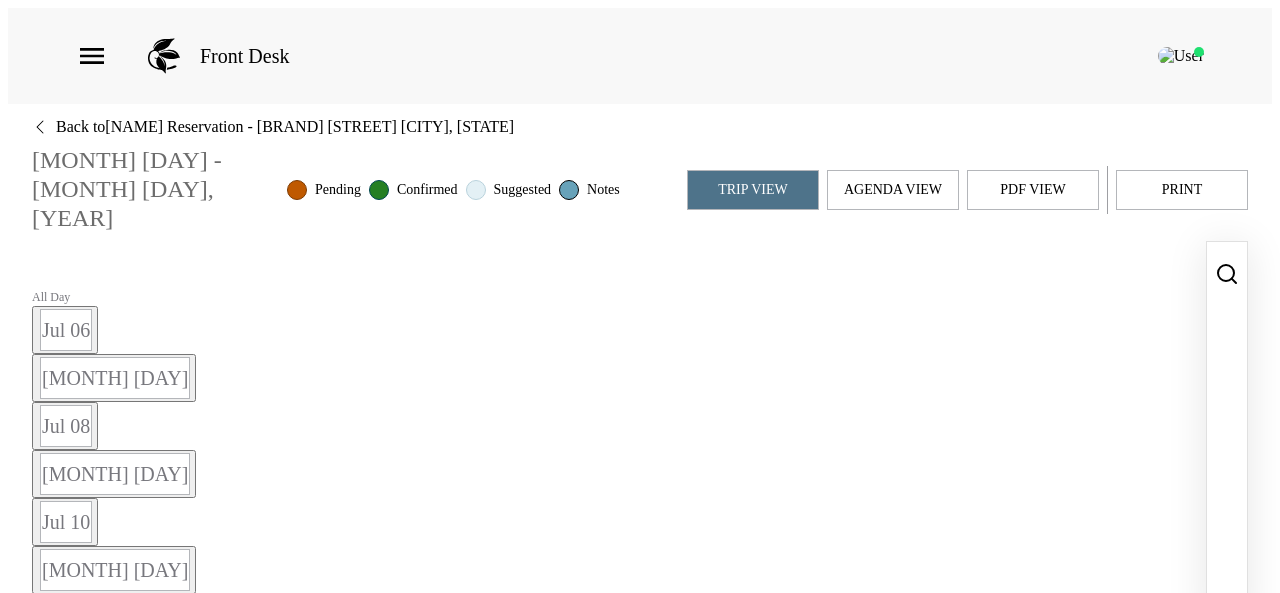 scroll, scrollTop: 1141, scrollLeft: 0, axis: vertical 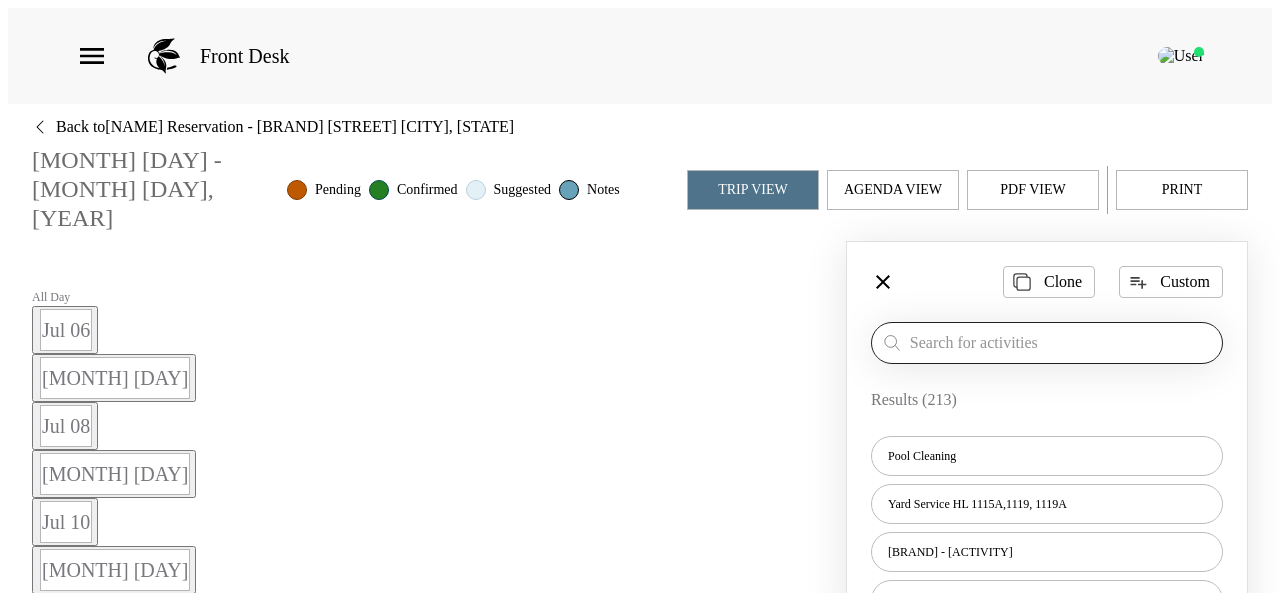 click at bounding box center [1062, 342] 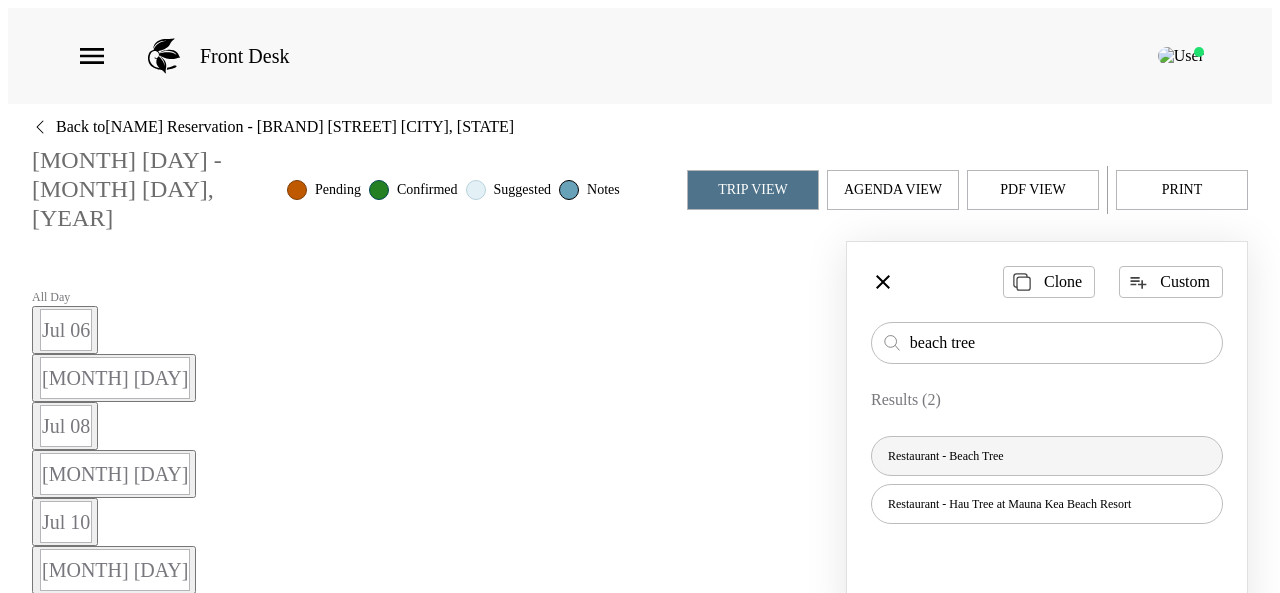 type on "beach tree" 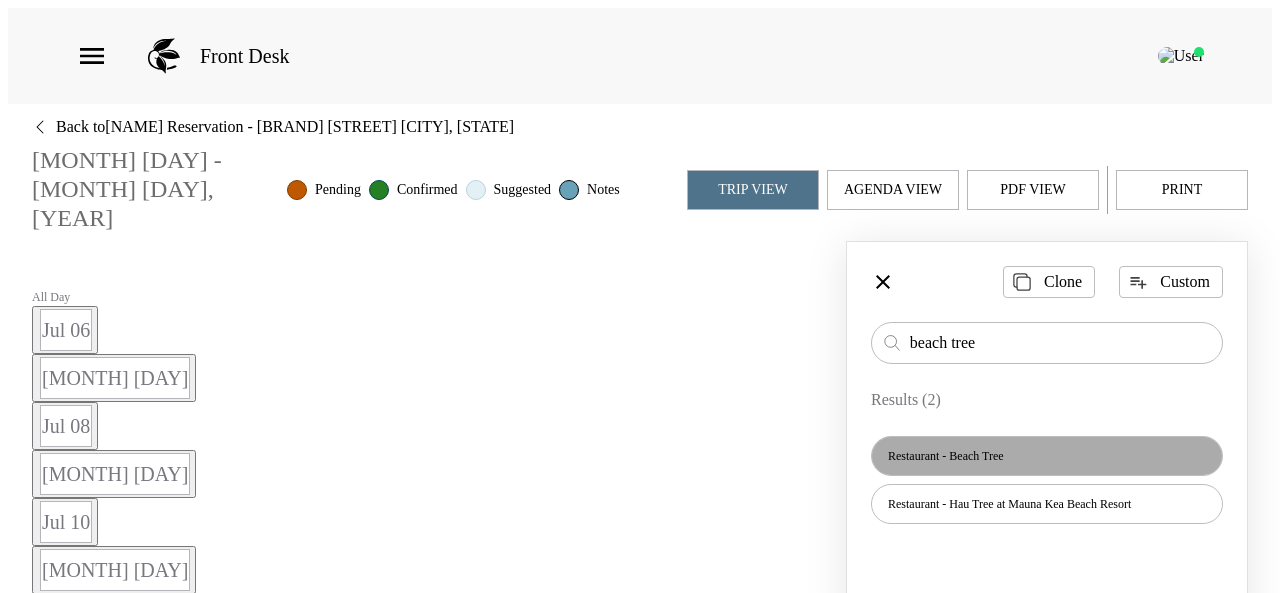click on "Restaurant - Beach Tree" at bounding box center [1047, 456] 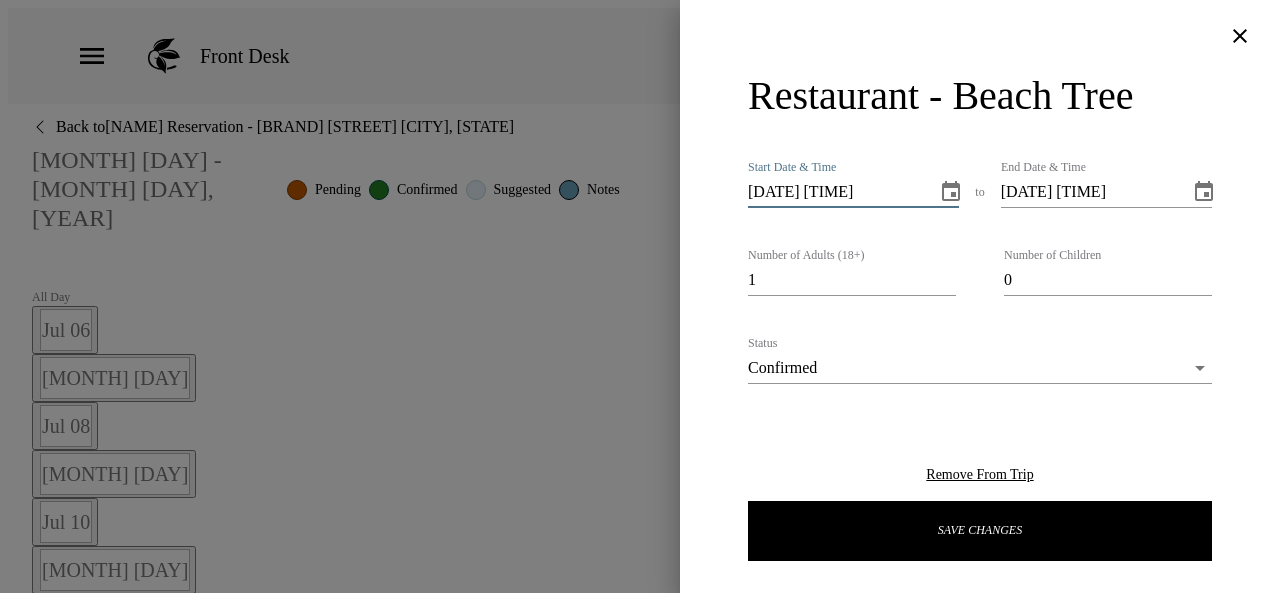 click on "07/06/2025 11:00 AM" at bounding box center [835, 192] 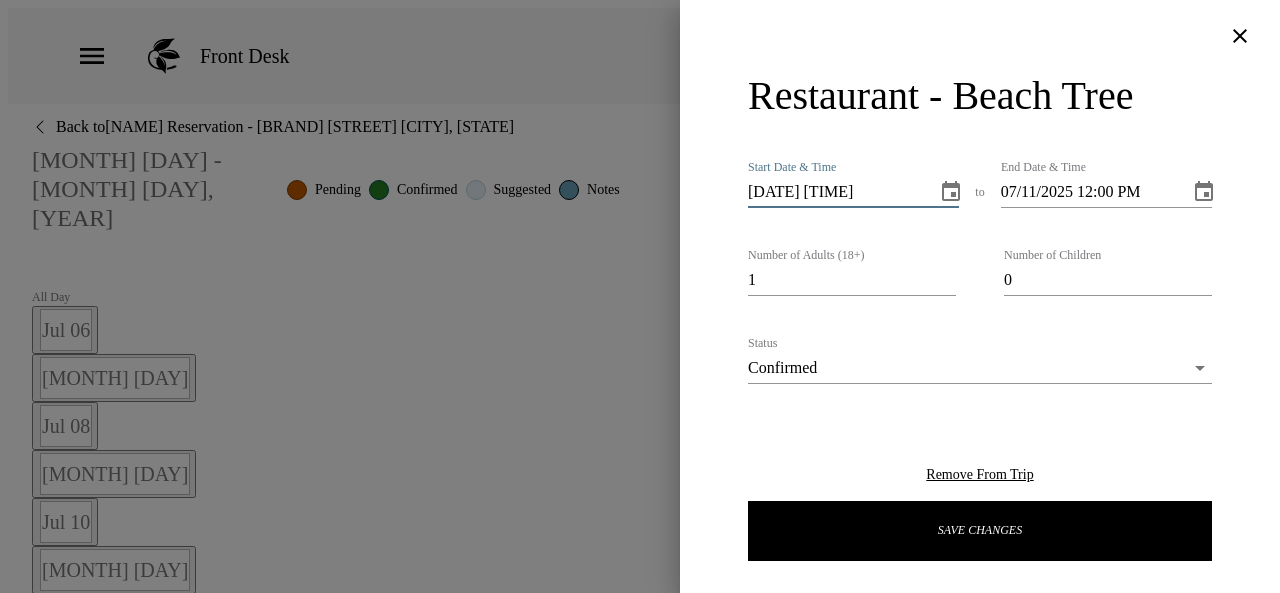 click on "07/11/2025 11:00 AM" at bounding box center [835, 192] 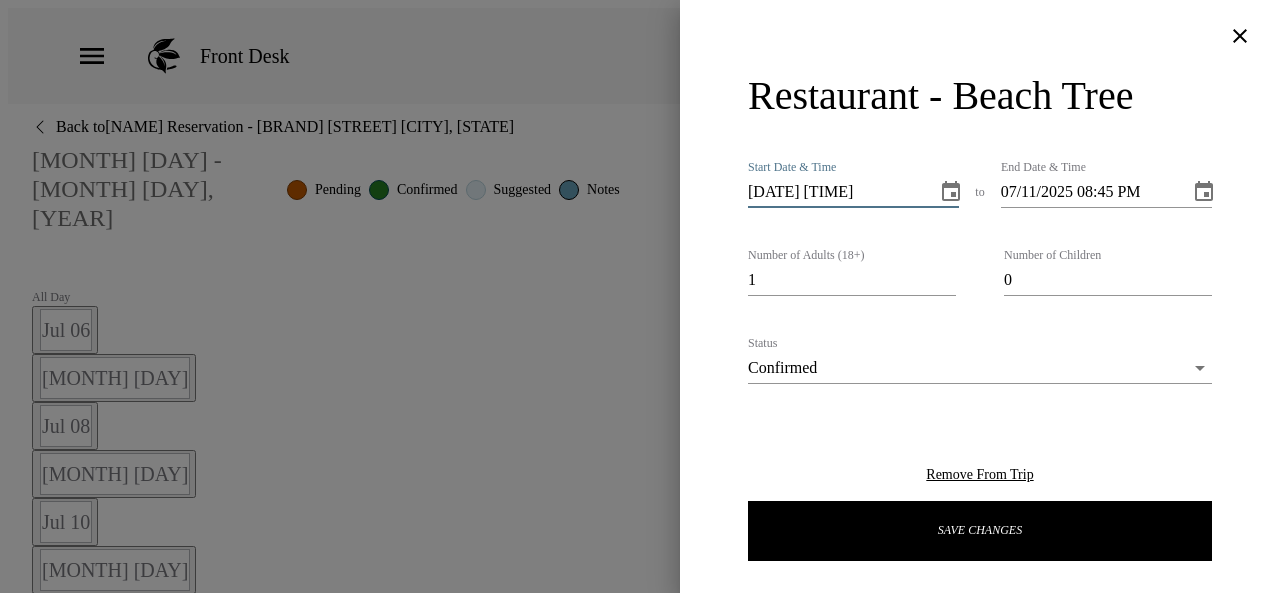 scroll, scrollTop: 0, scrollLeft: 0, axis: both 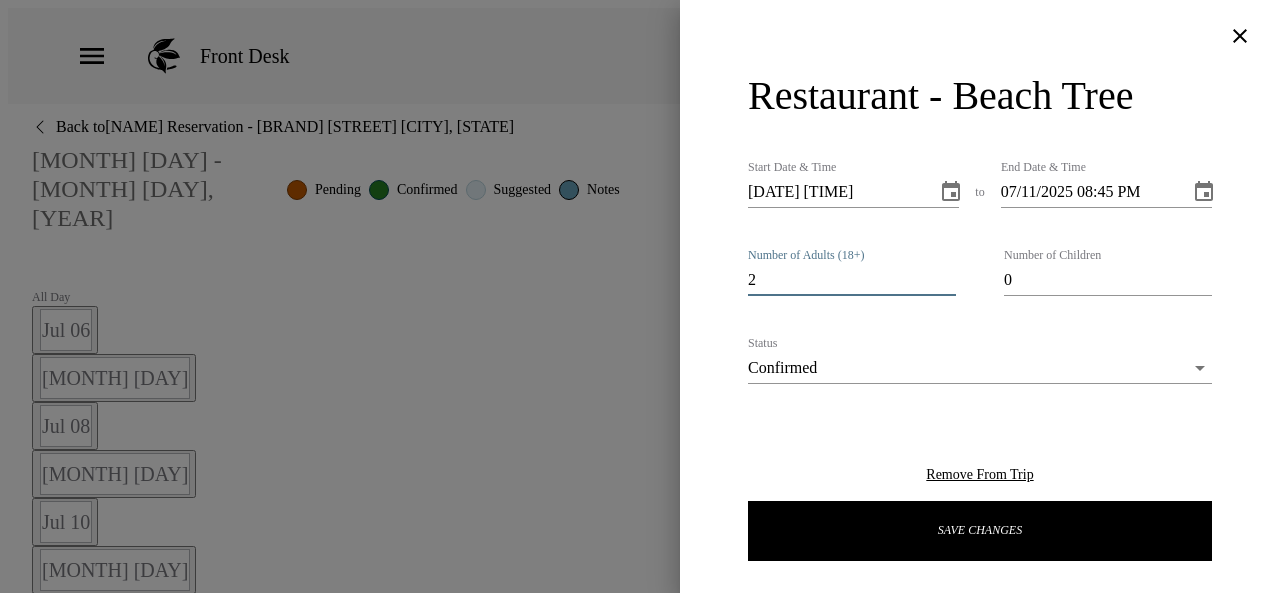 click on "2" at bounding box center (852, 280) 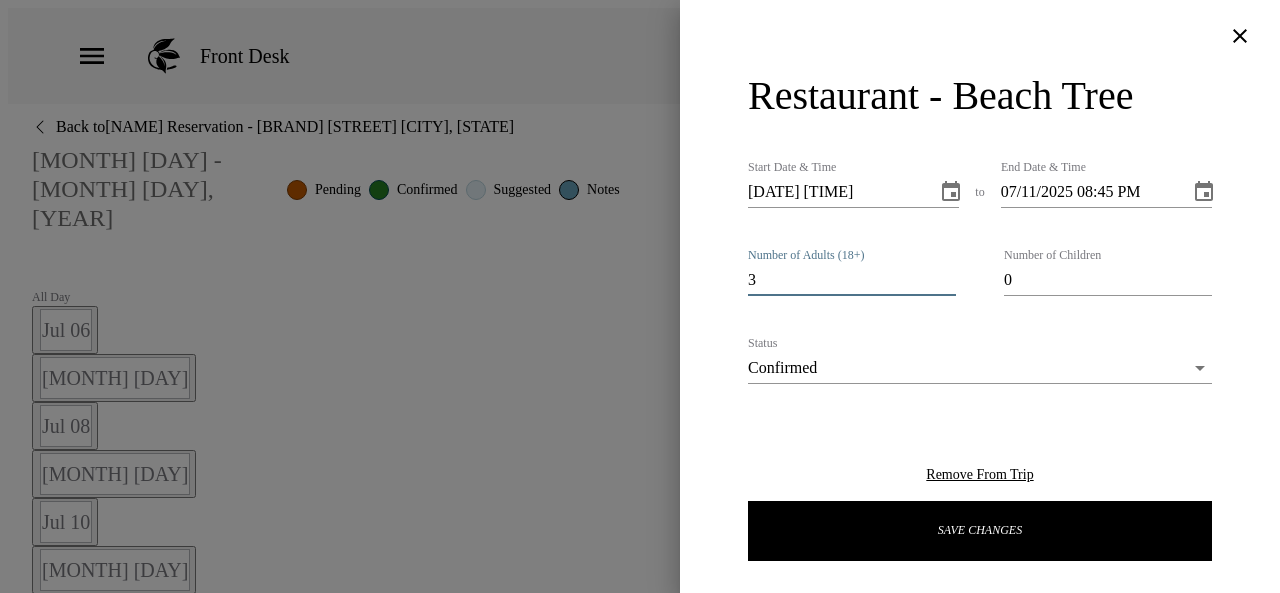 click on "3" at bounding box center [852, 280] 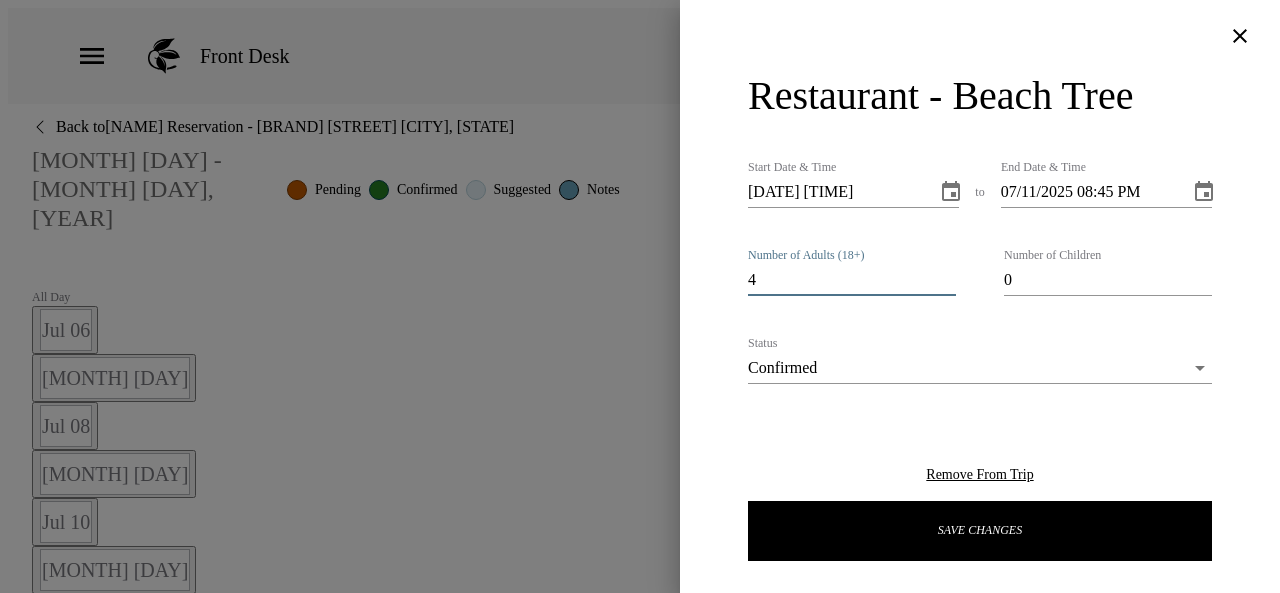 click on "4" at bounding box center (852, 280) 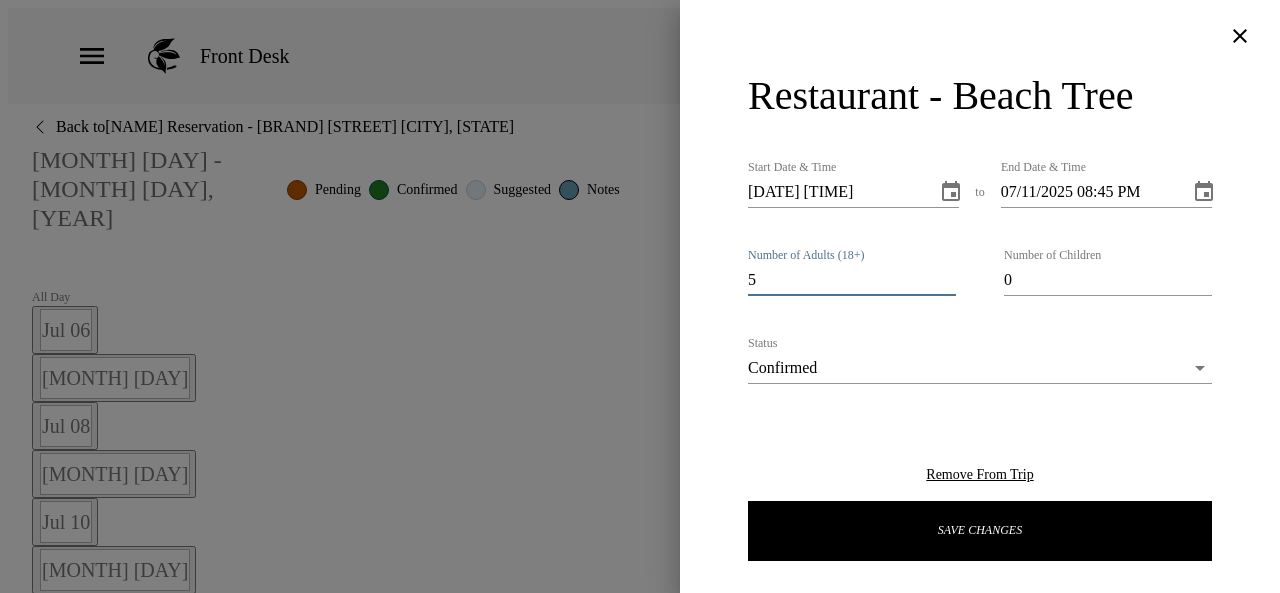click on "5" at bounding box center [852, 280] 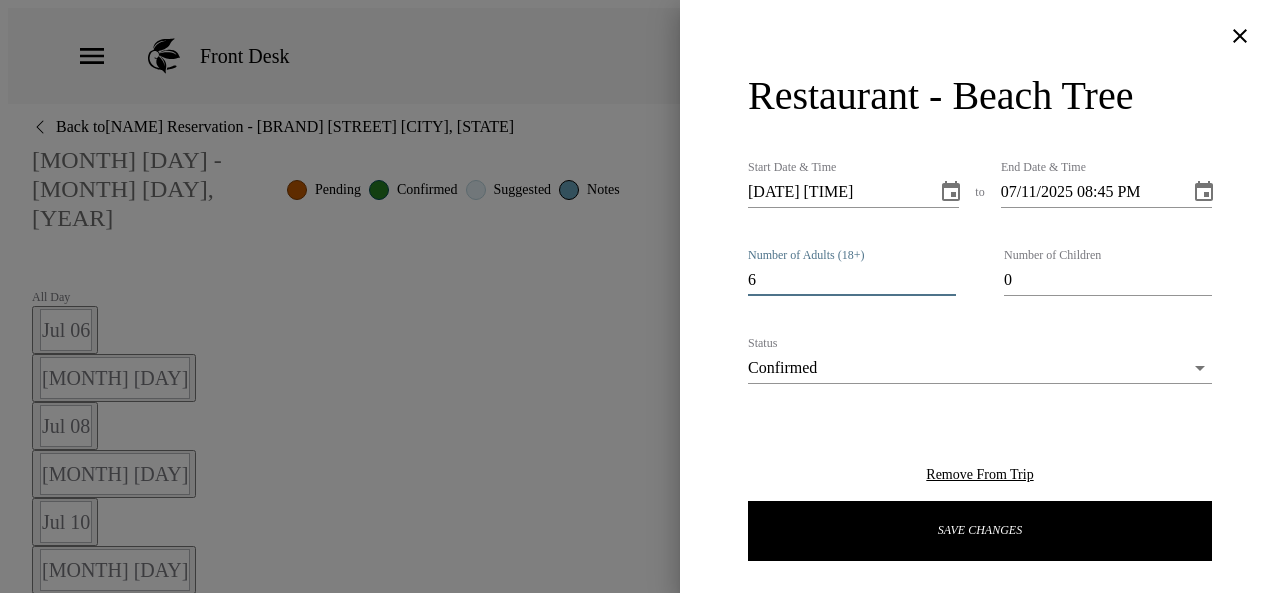 type on "6" 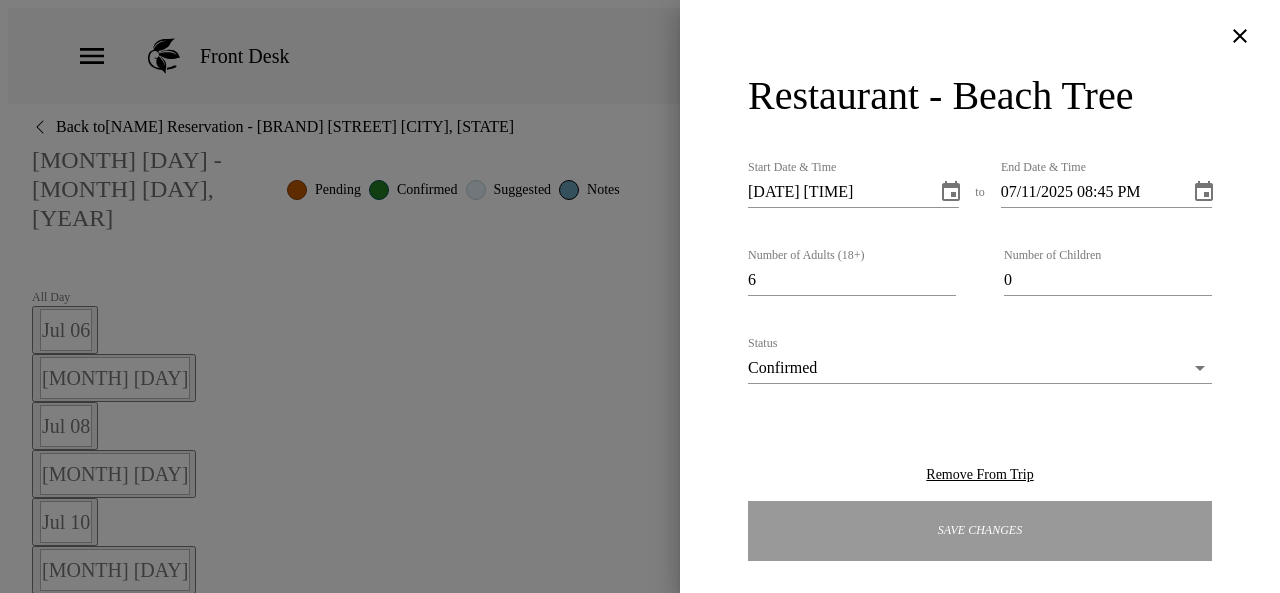 click on "Save Changes" at bounding box center (980, 531) 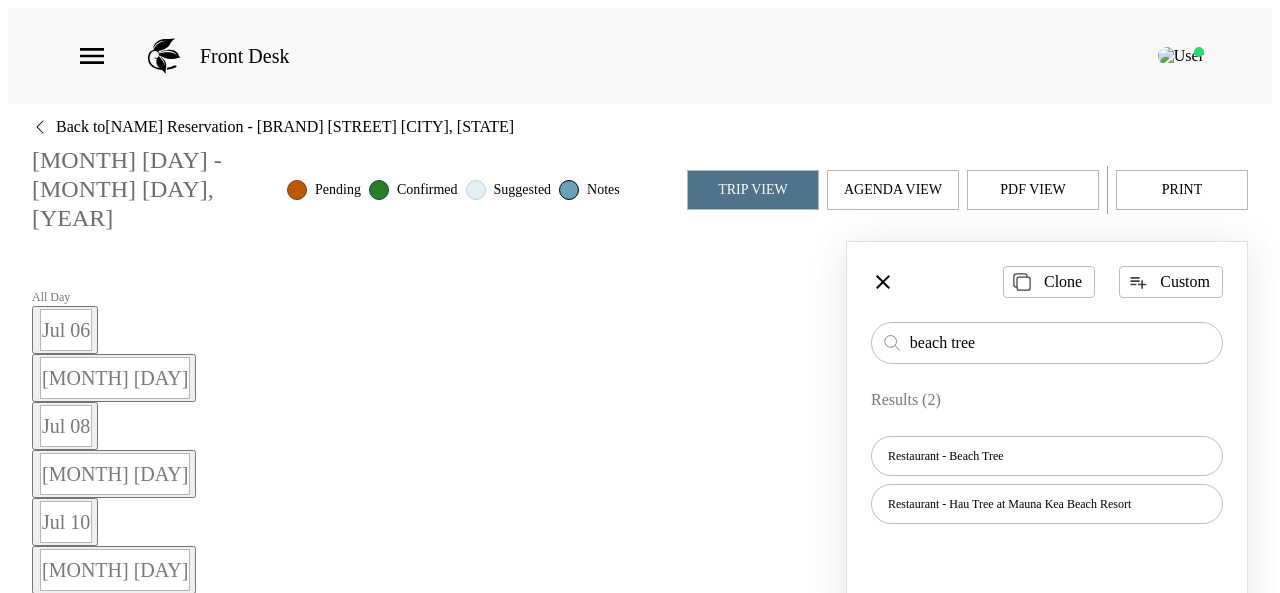 click on "Restaurant - Brown's Beach House at the Fairmont Orchid" at bounding box center [439, 1057] 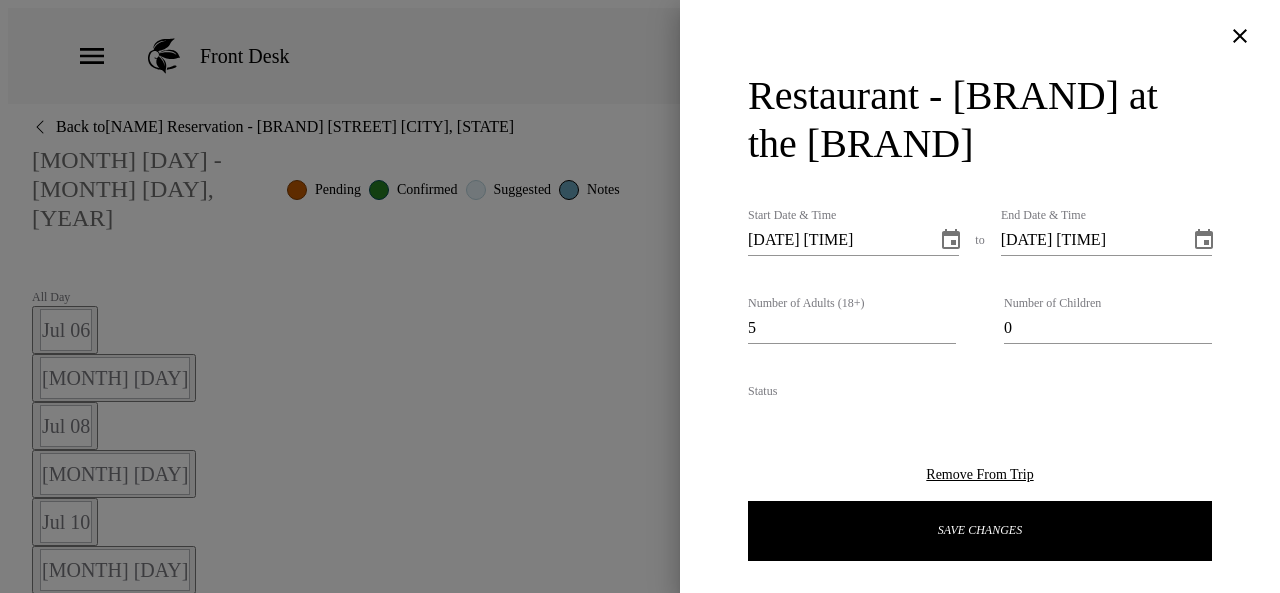click on "07/09/2025 07:30 PM" at bounding box center [835, 240] 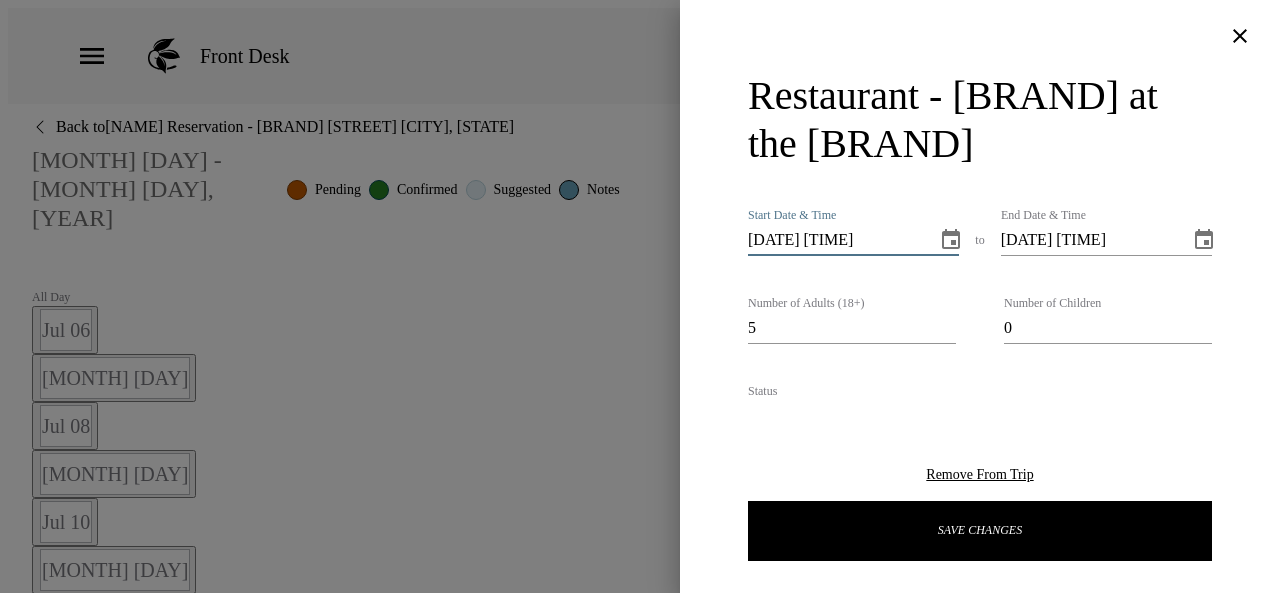 scroll, scrollTop: 0, scrollLeft: 0, axis: both 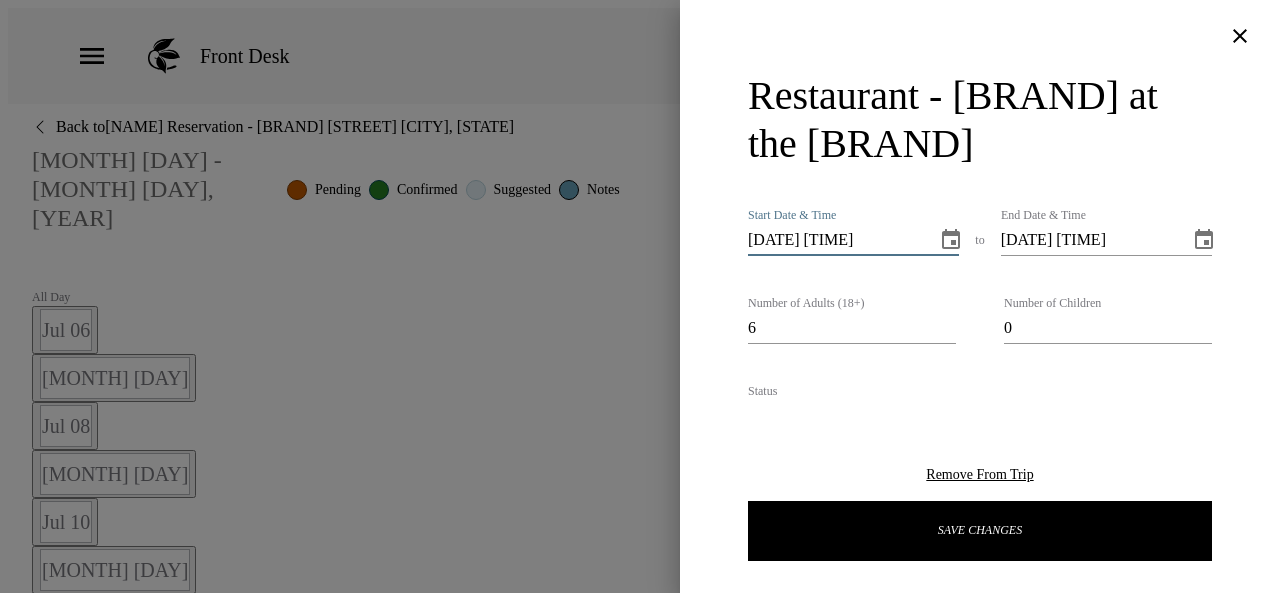 type on "6" 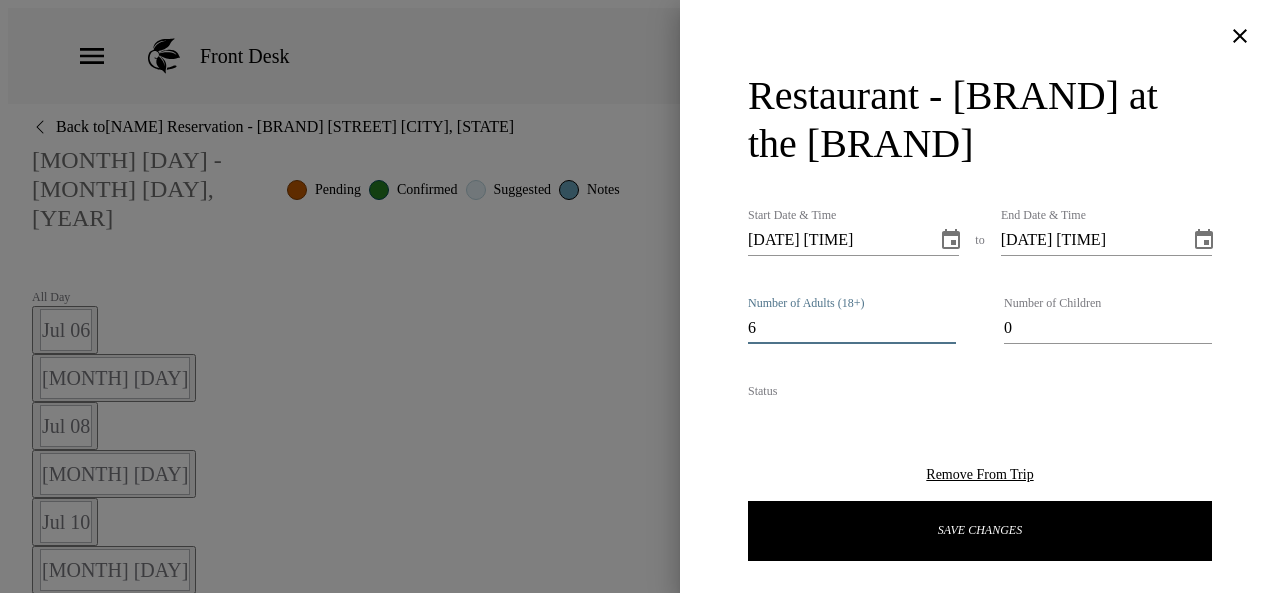 scroll, scrollTop: 0, scrollLeft: 0, axis: both 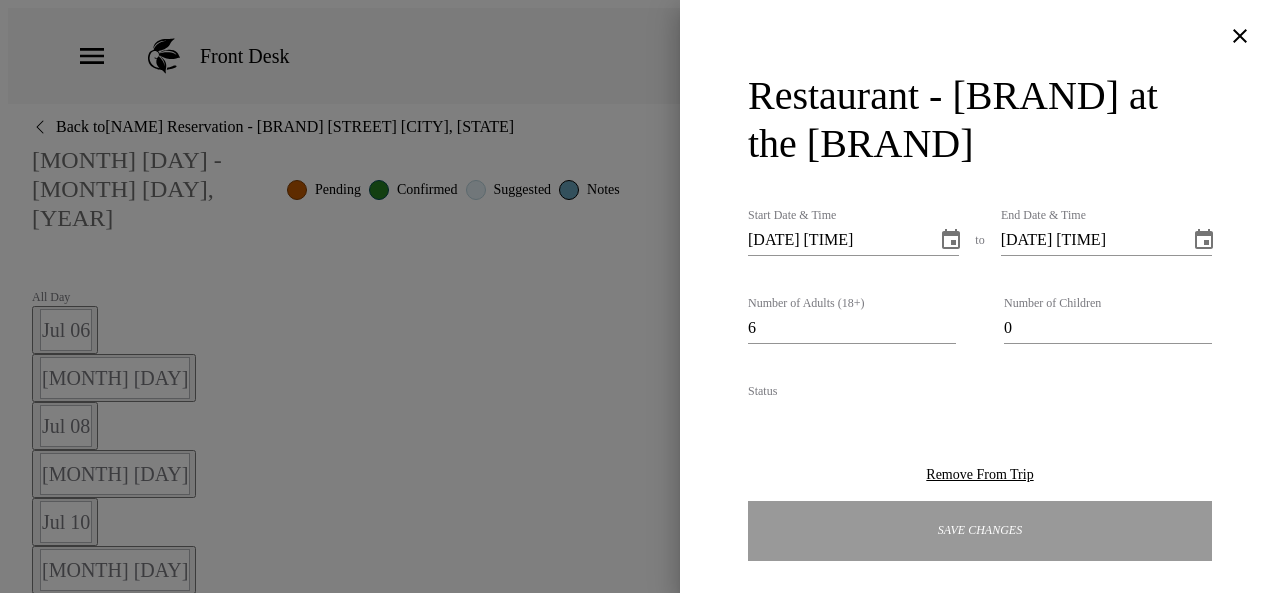 click on "Save Changes" at bounding box center [980, 531] 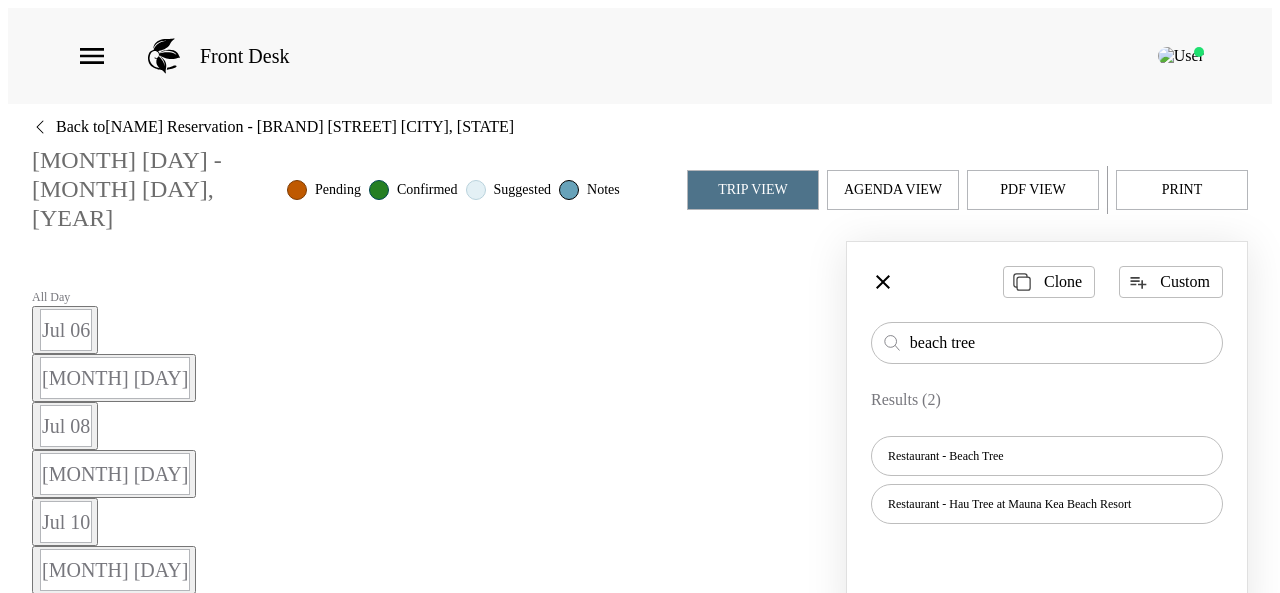 click on "7:15pm - 8:30pm" at bounding box center (439, 1074) 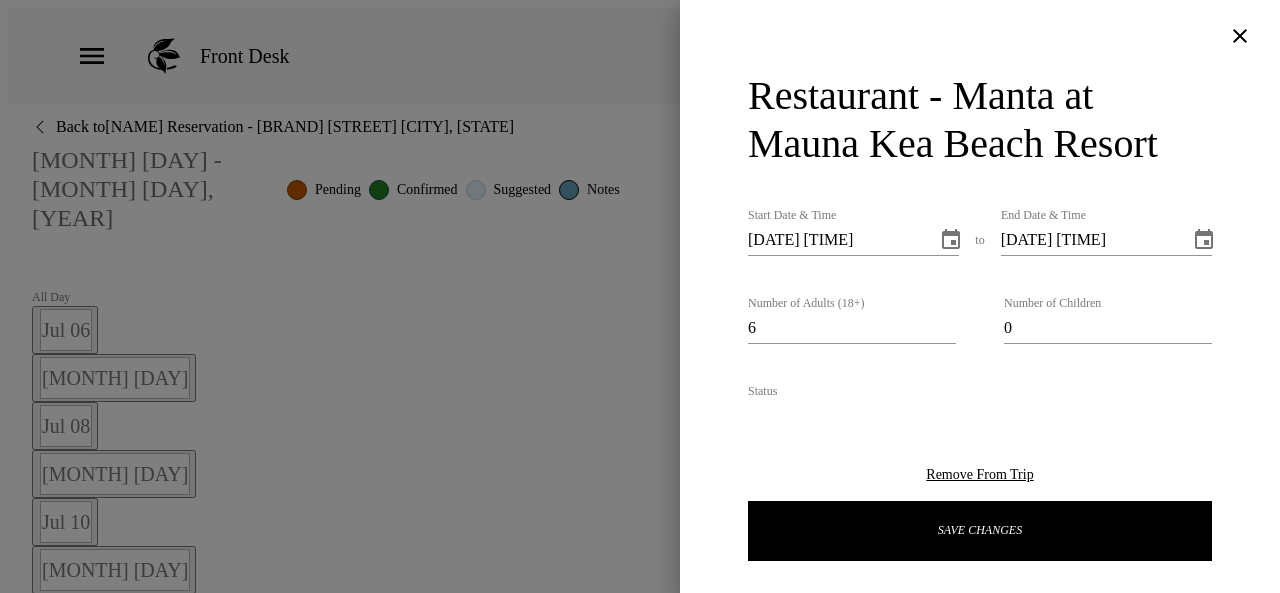click at bounding box center (640, 296) 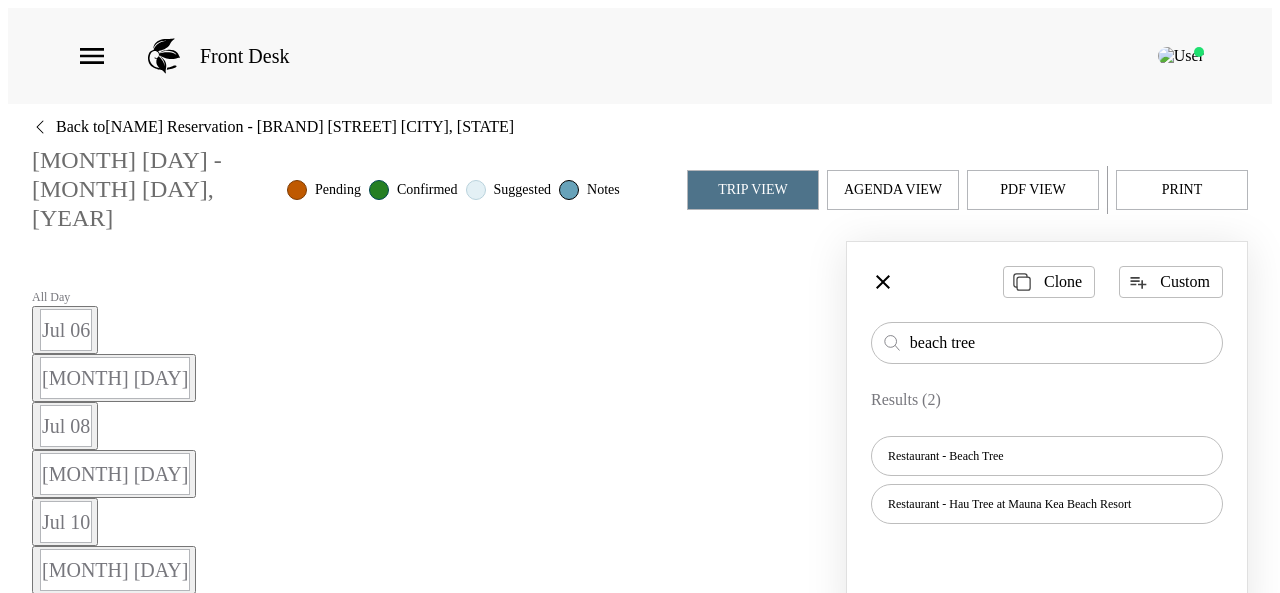 click on "Restaurant - Brown's Beach House at the Fairmont Orchid" at bounding box center [439, 1057] 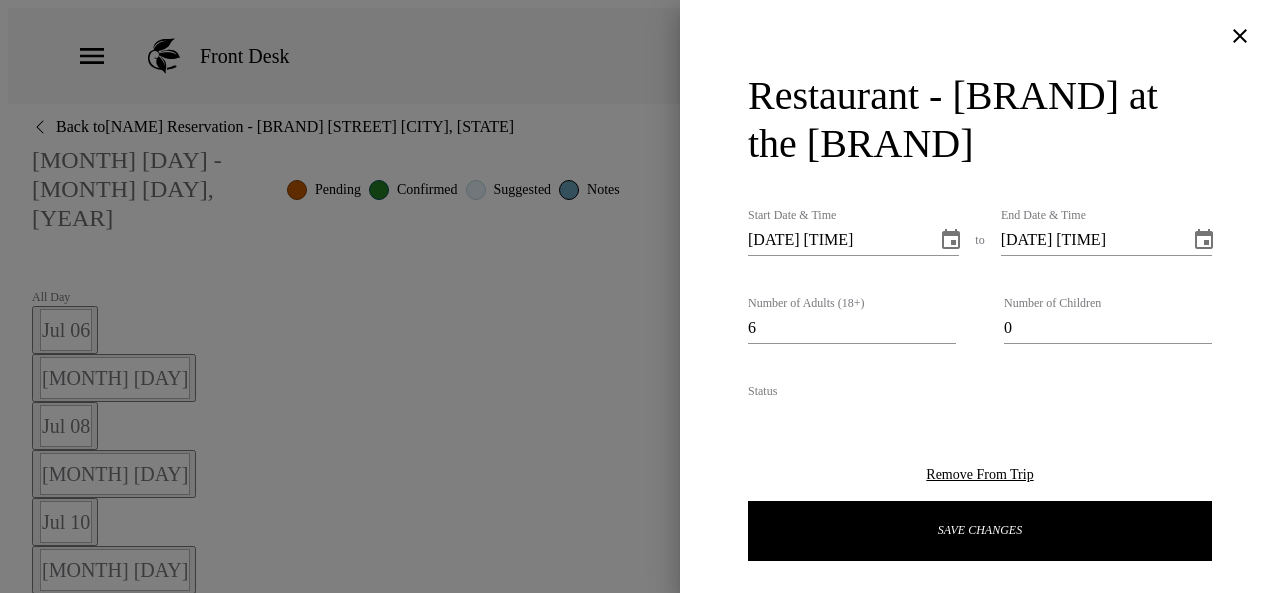 click at bounding box center [640, 296] 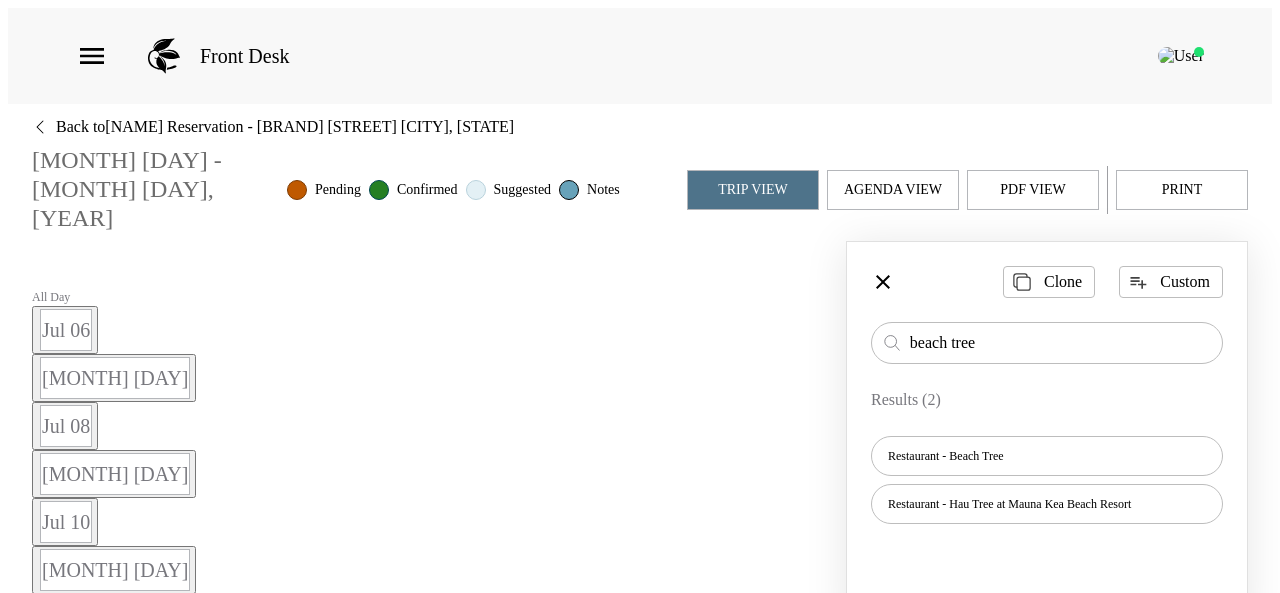 click on "Restaurant - Copper Bar at Mauna Kea Beach Hotel" at bounding box center [439, 1057] 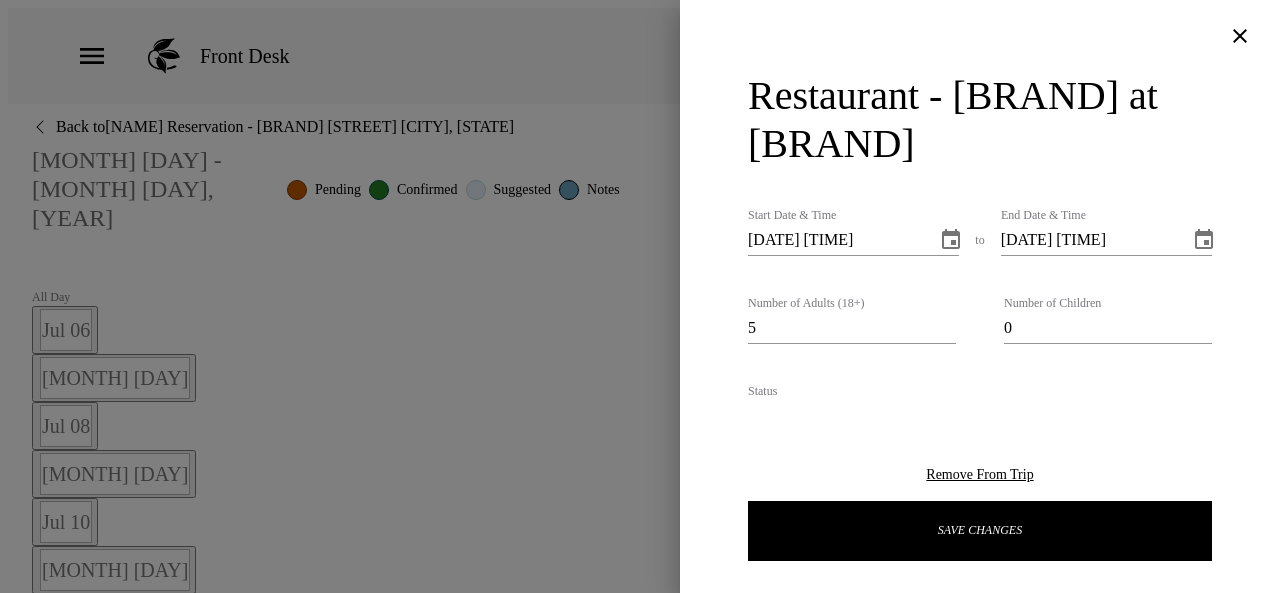 click at bounding box center [640, 296] 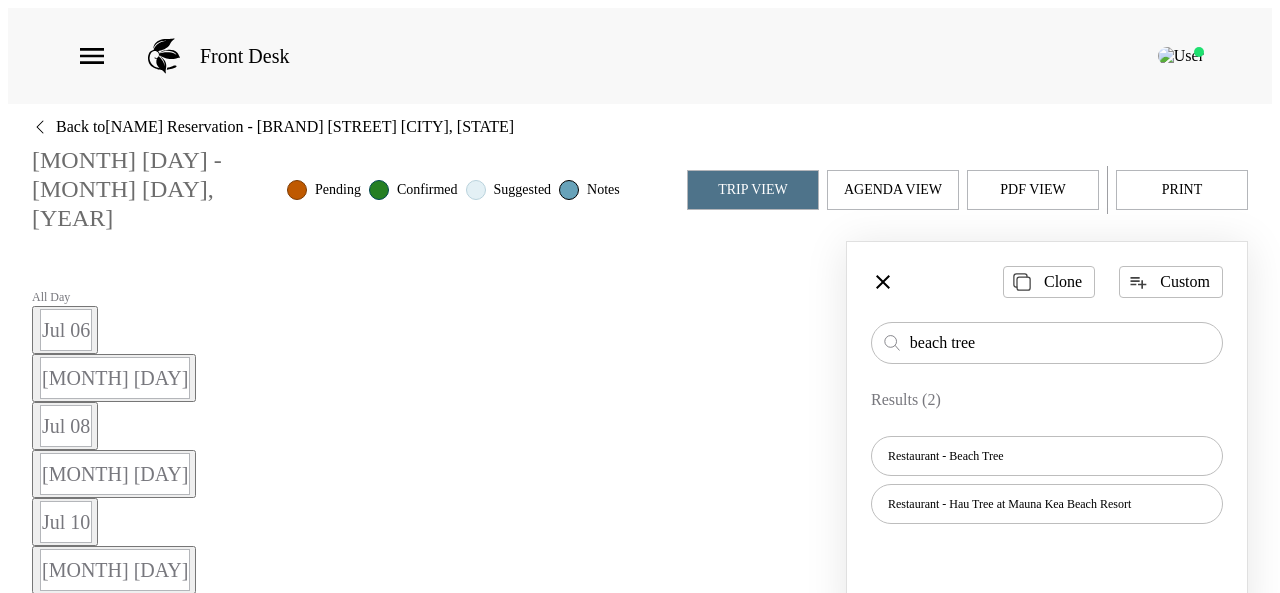 scroll, scrollTop: 0, scrollLeft: 346, axis: horizontal 